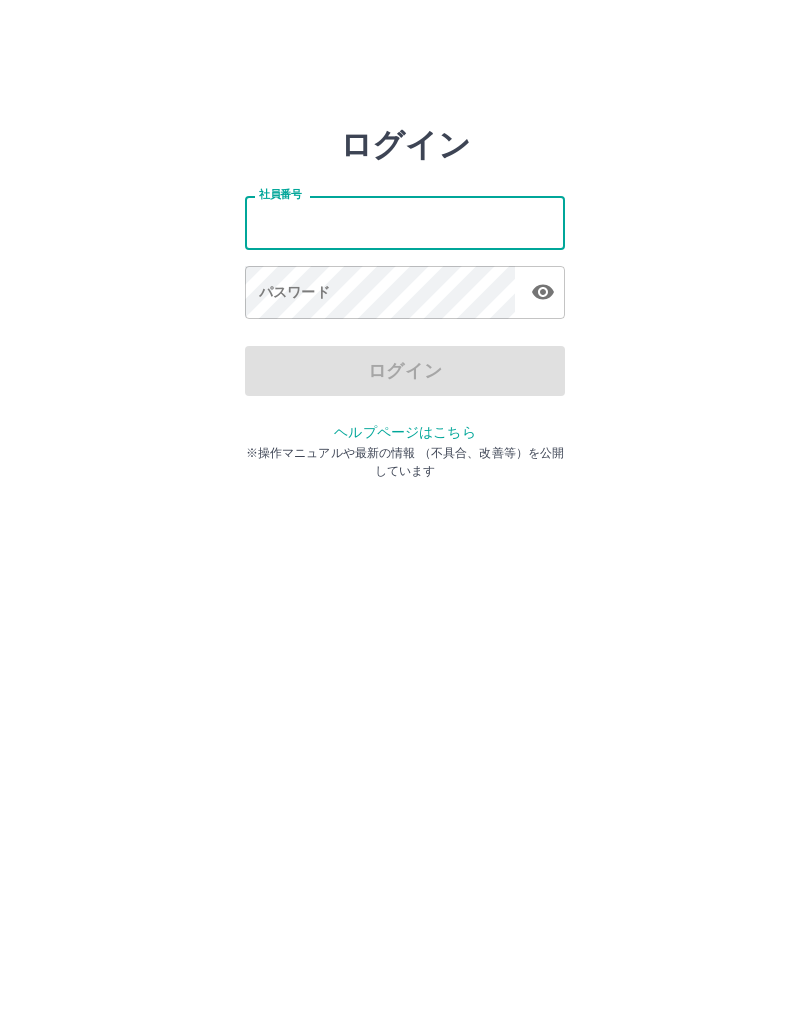 scroll, scrollTop: 0, scrollLeft: 0, axis: both 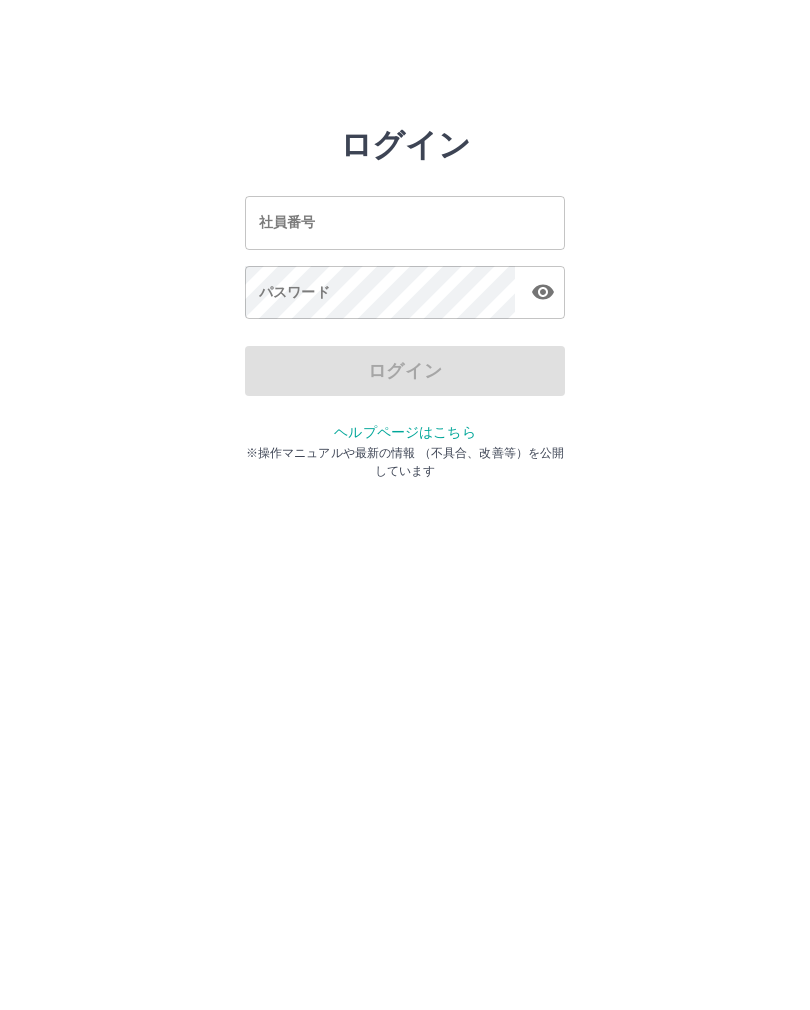 click on "ログイン 社員番号 社員番号 パスワード パスワード ログイン ヘルプページはこちら ※操作マニュアルや最新の情報 （不具合、改善等）を公開しています" at bounding box center [405, 286] 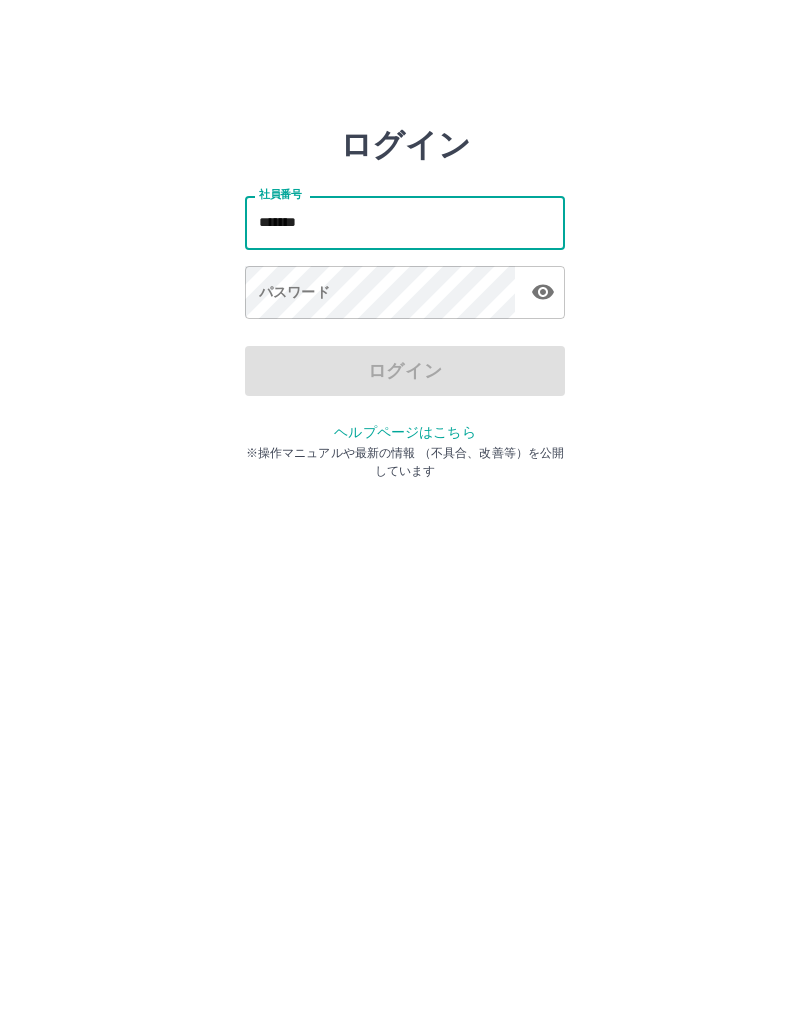 type on "*******" 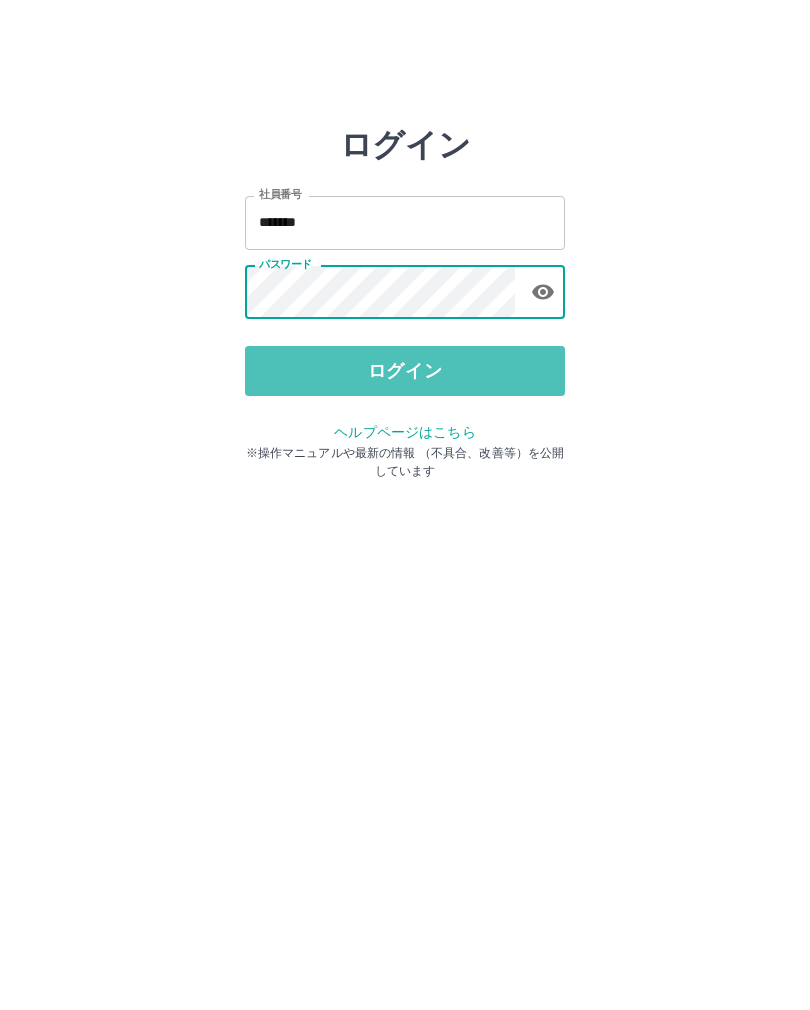 click on "ログイン" at bounding box center (405, 371) 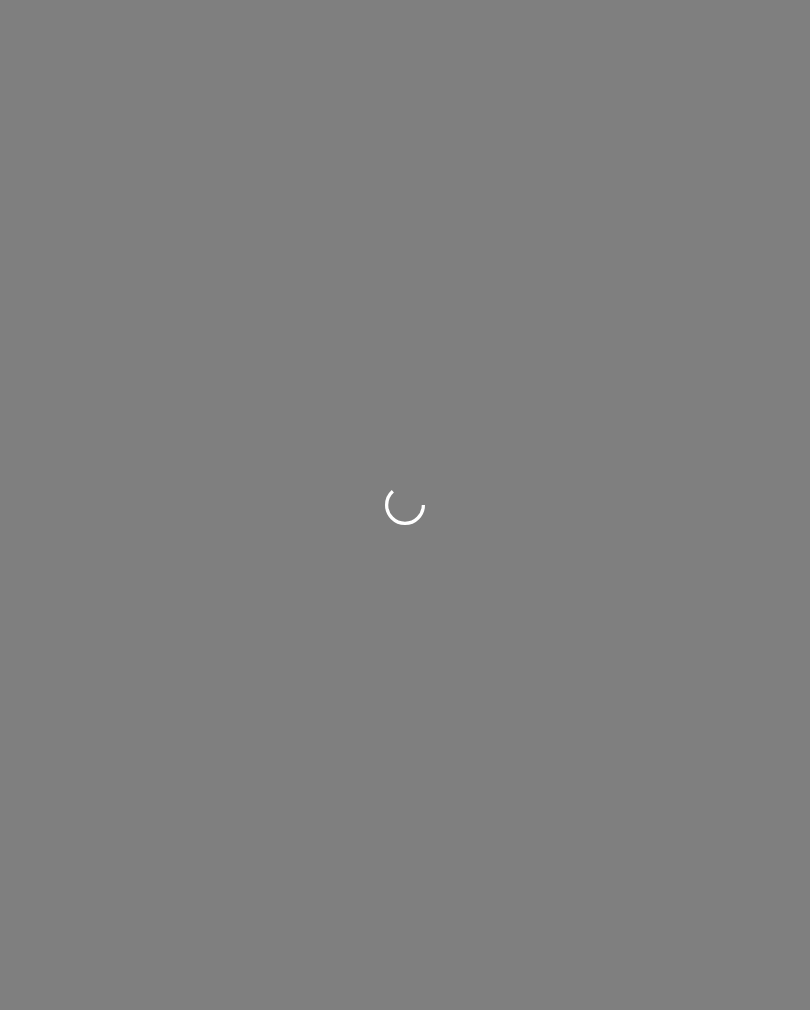 scroll, scrollTop: 0, scrollLeft: 0, axis: both 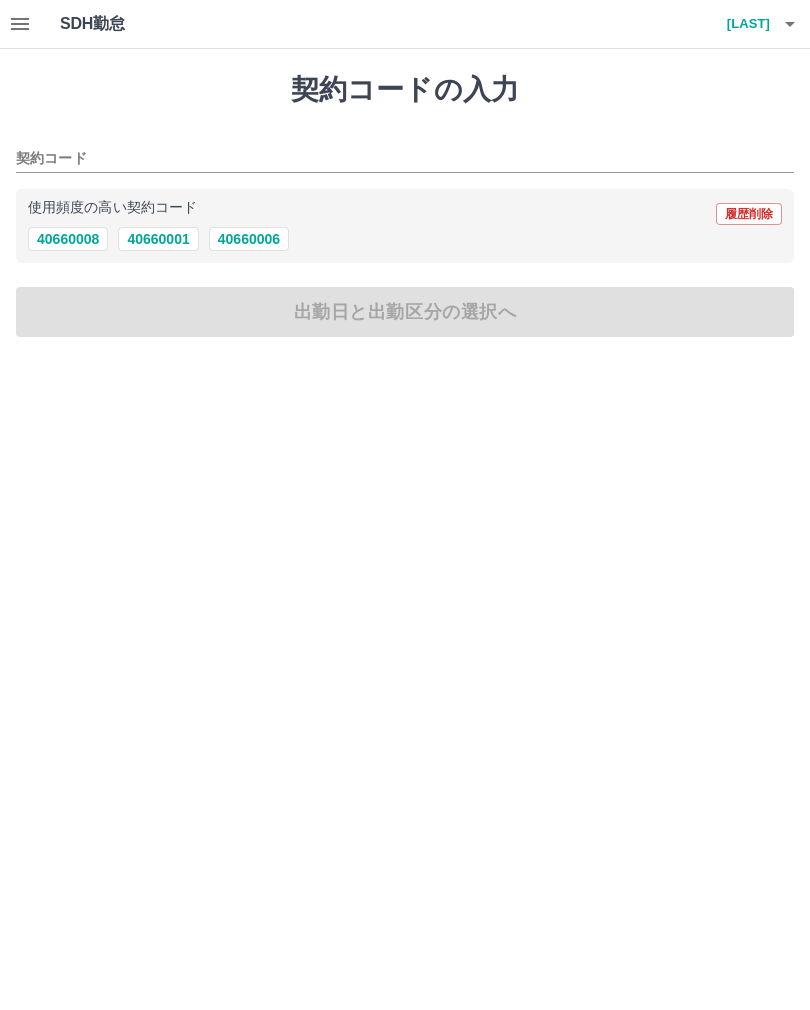 click on "40660001" at bounding box center (158, 239) 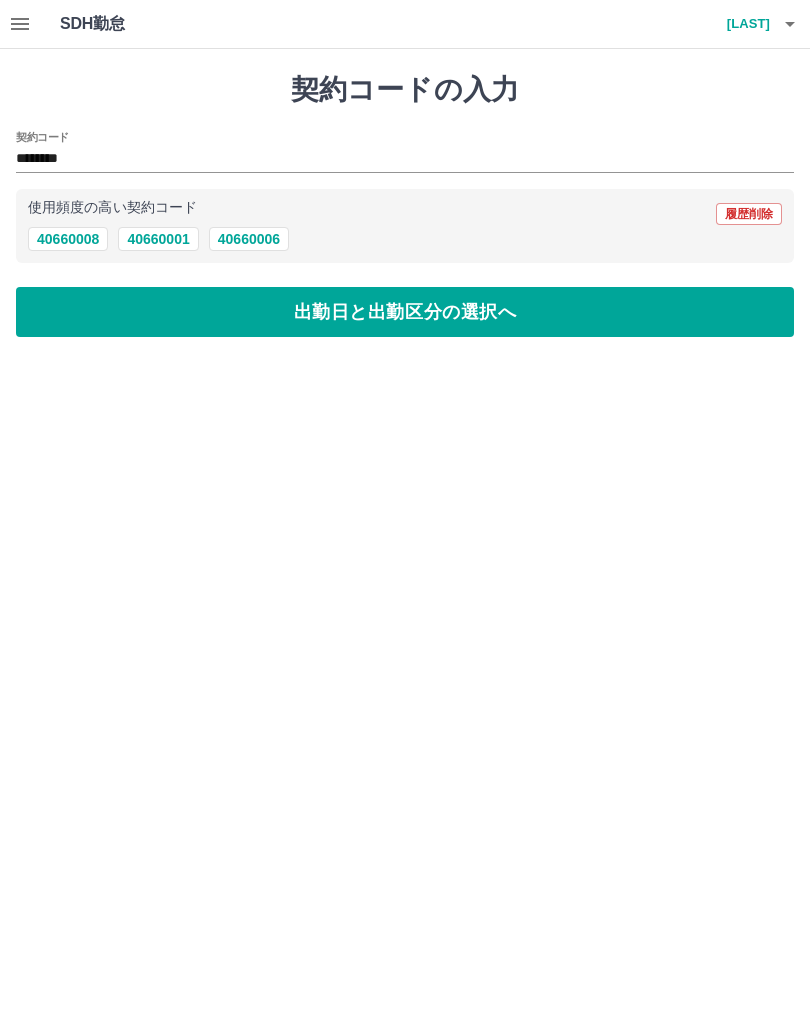 click on "出勤日と出勤区分の選択へ" at bounding box center [405, 312] 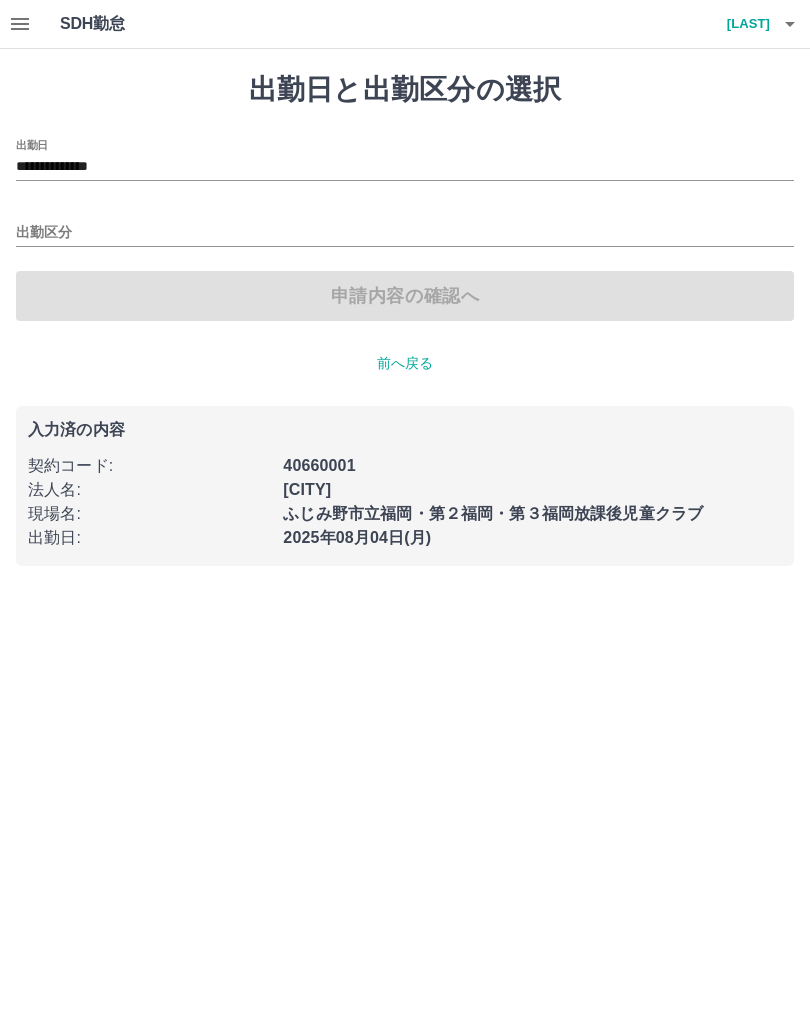 click on "出勤区分" at bounding box center (405, 233) 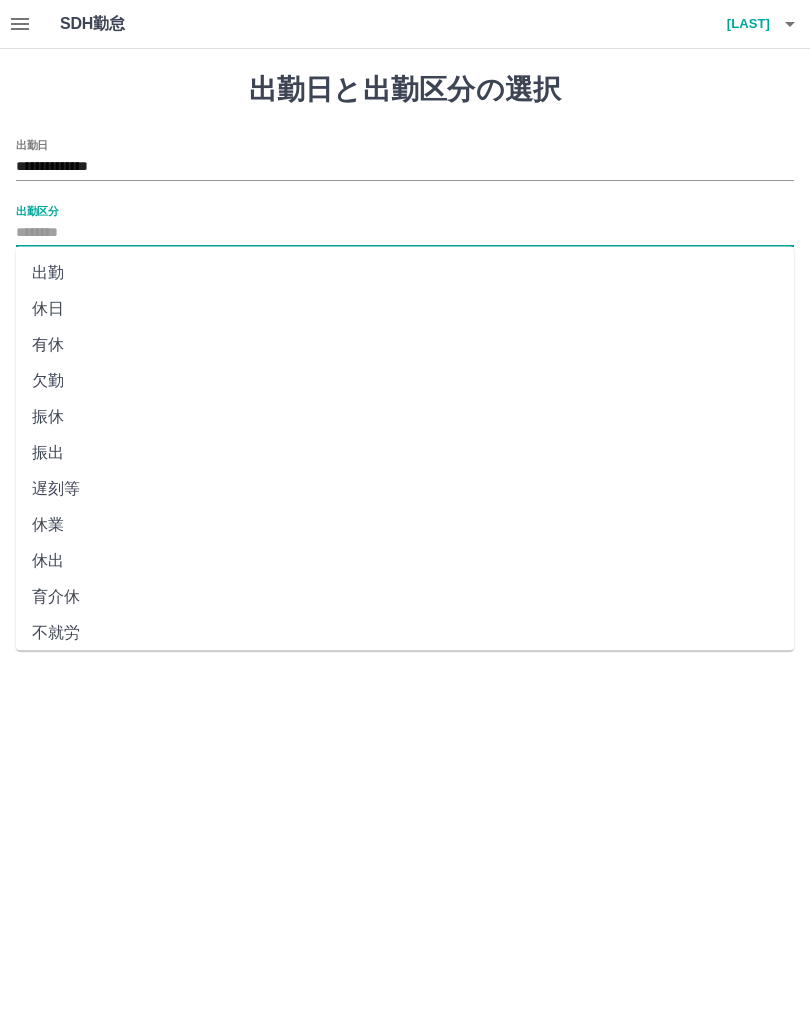 click on "出勤" at bounding box center (405, 273) 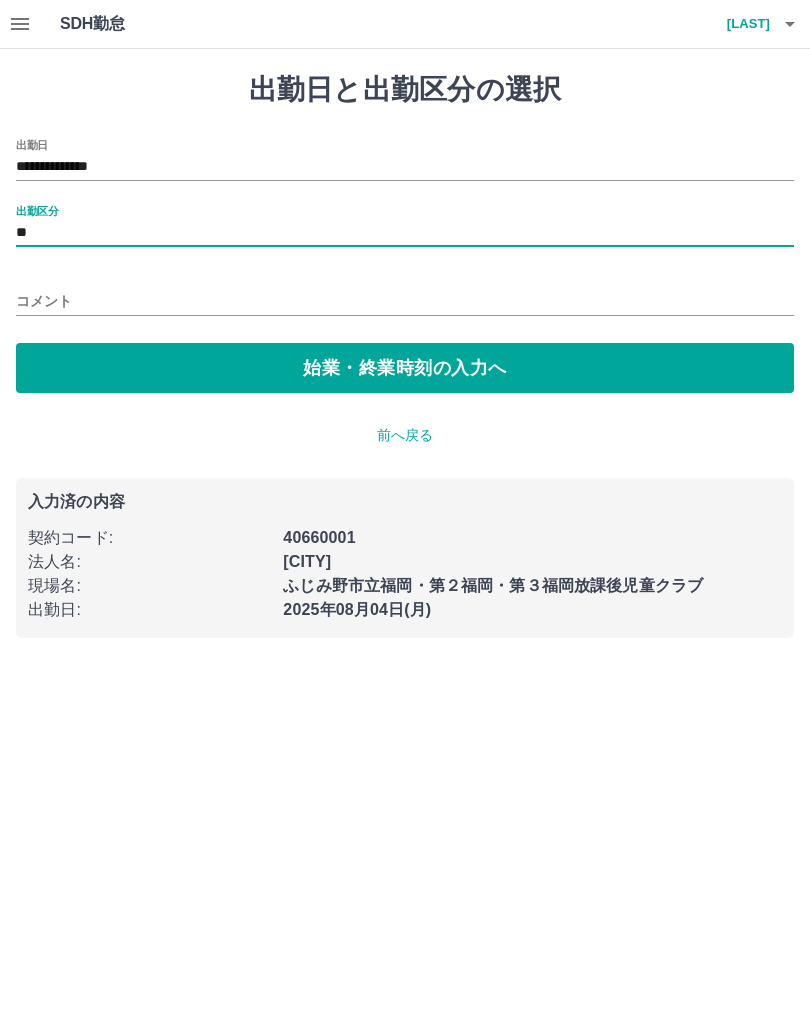 click on "コメント" at bounding box center (405, 301) 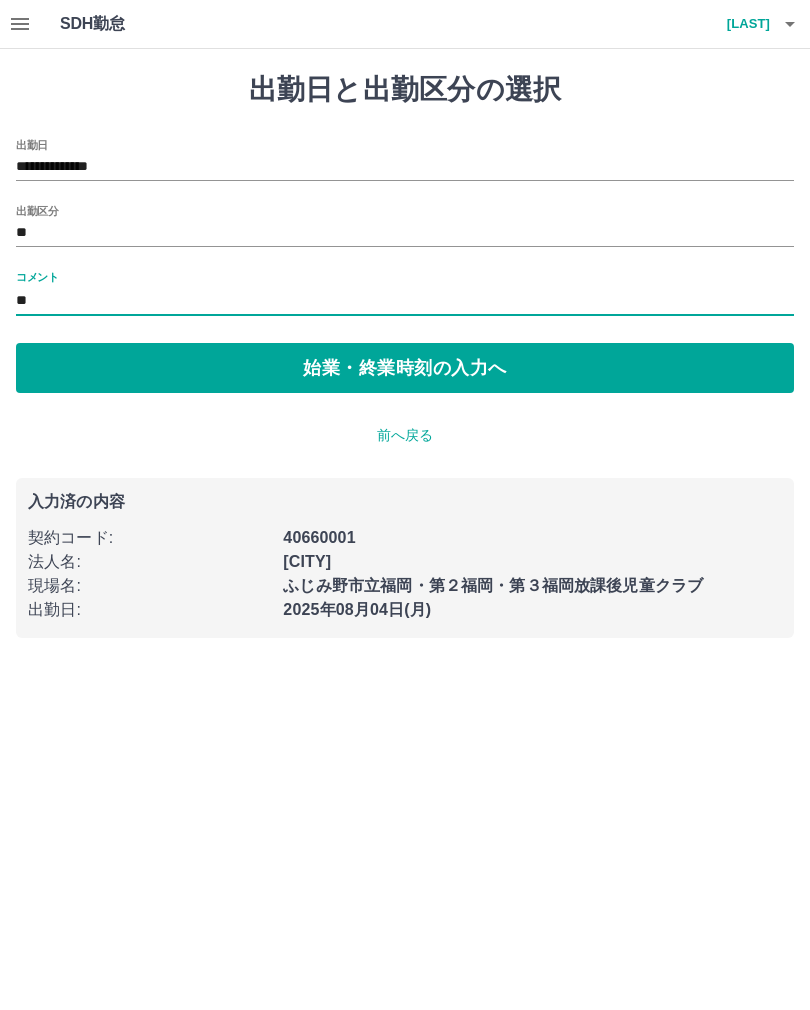 type on "*" 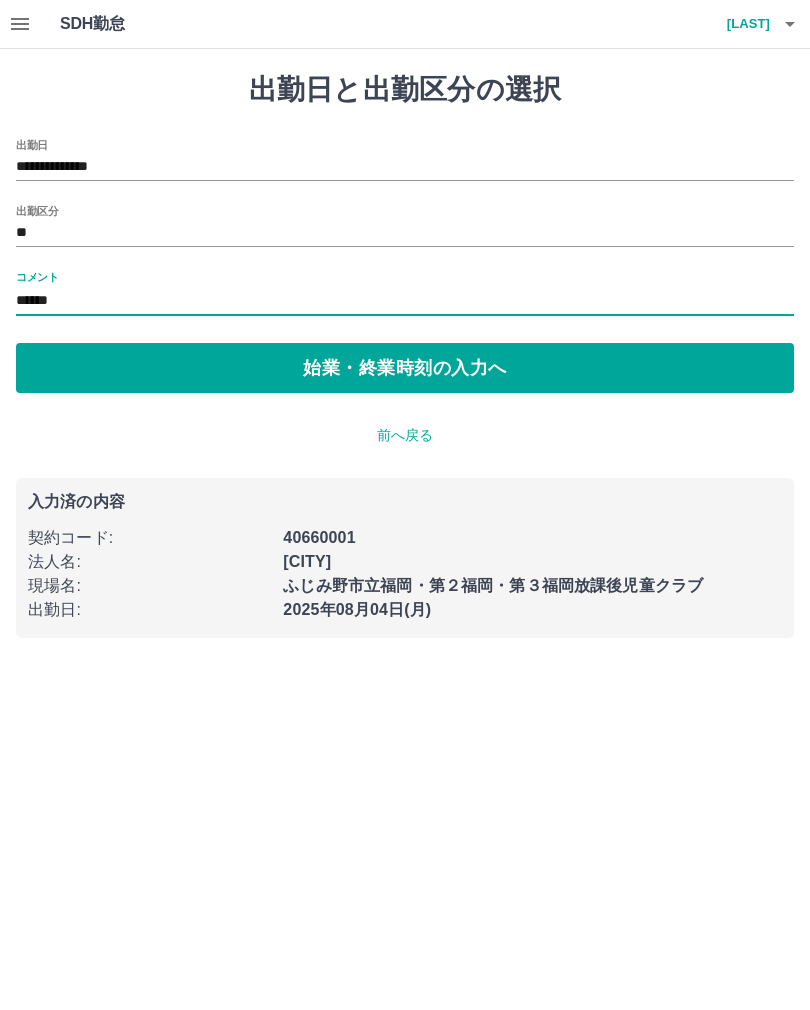 type on "******" 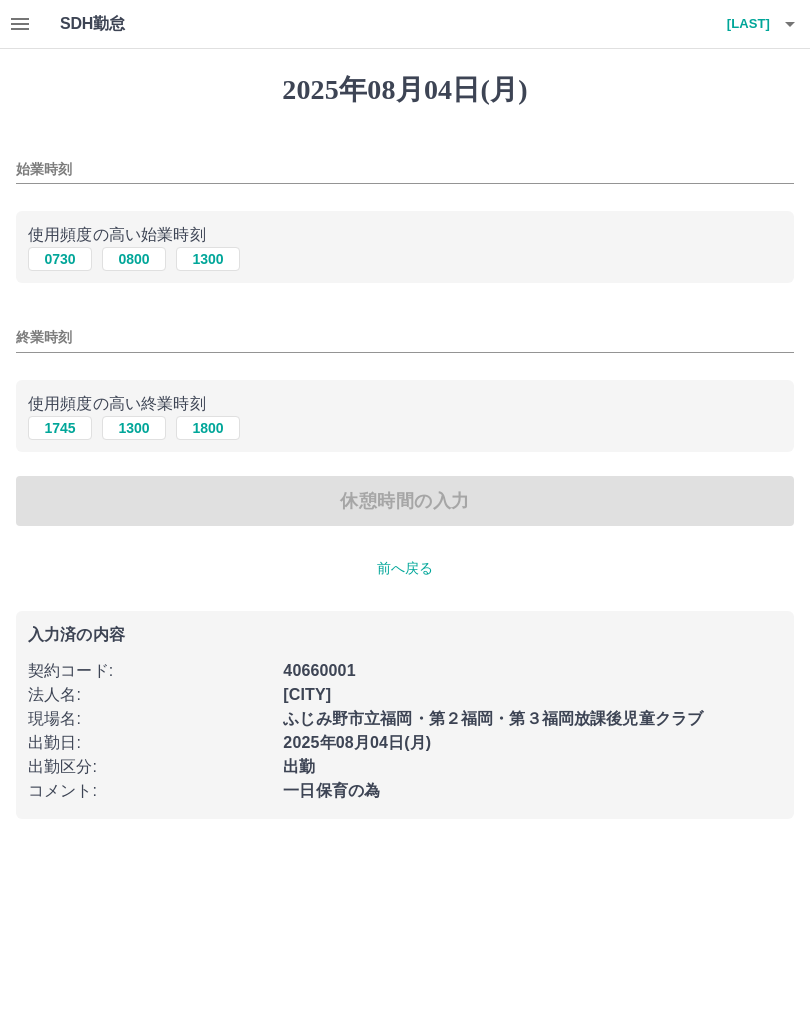 click on "1300" at bounding box center [208, 259] 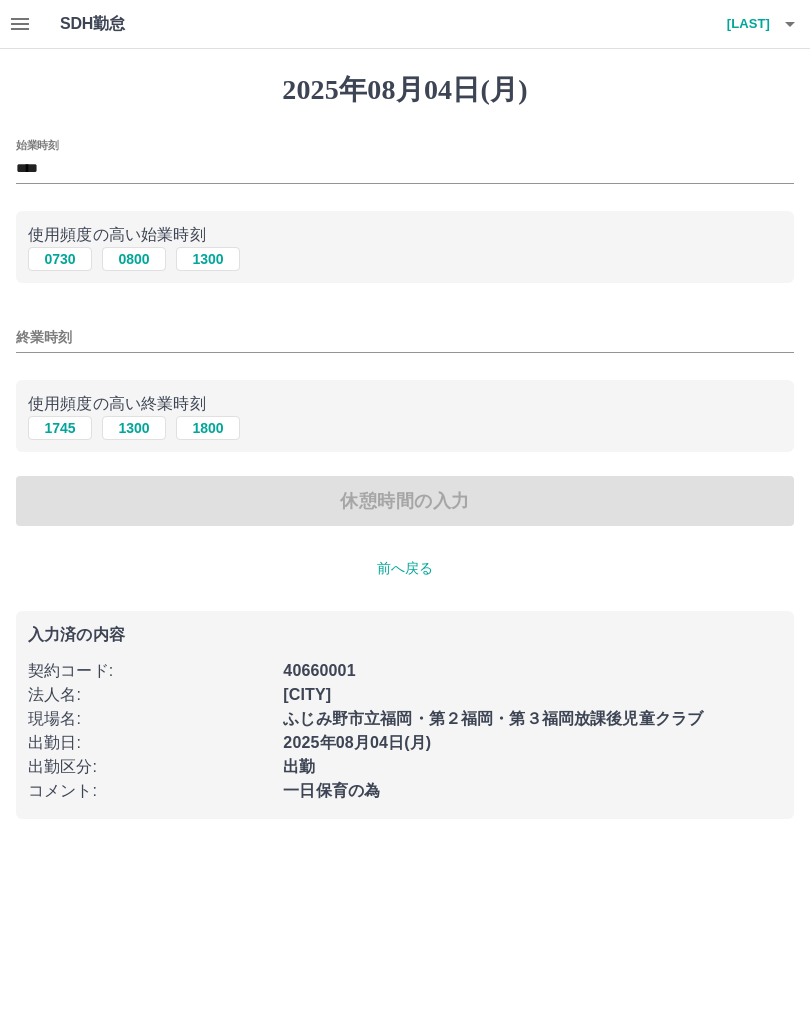 click on "1800" at bounding box center (208, 428) 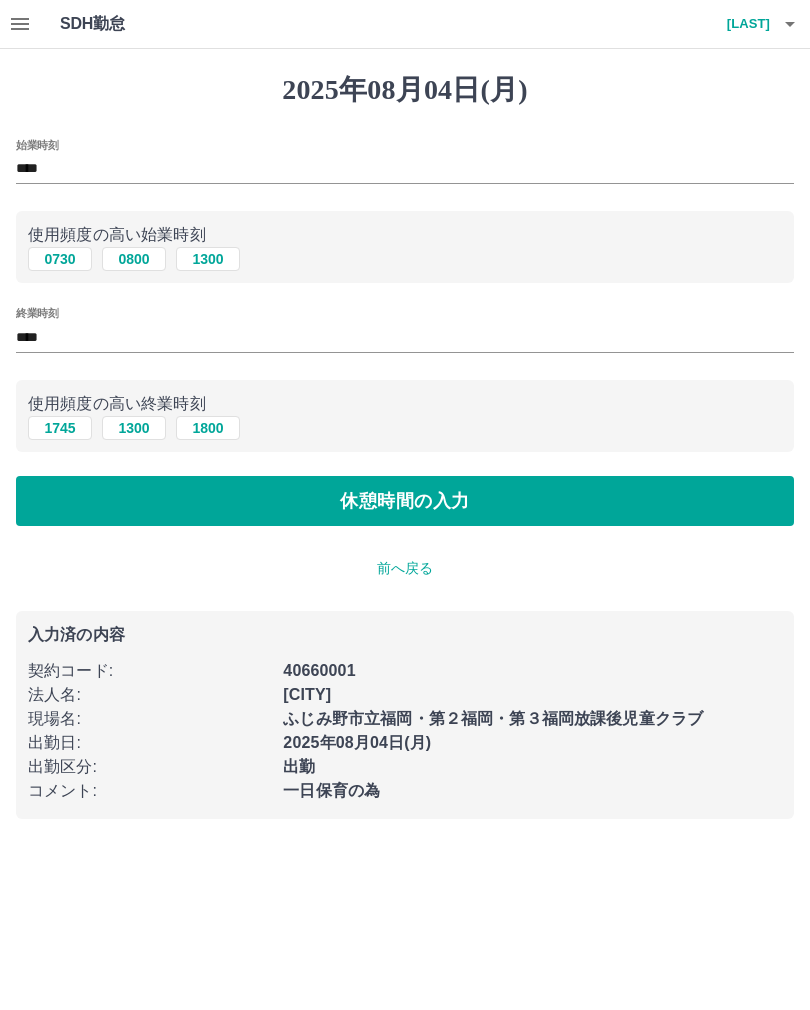click on "休憩時間の入力" at bounding box center (405, 501) 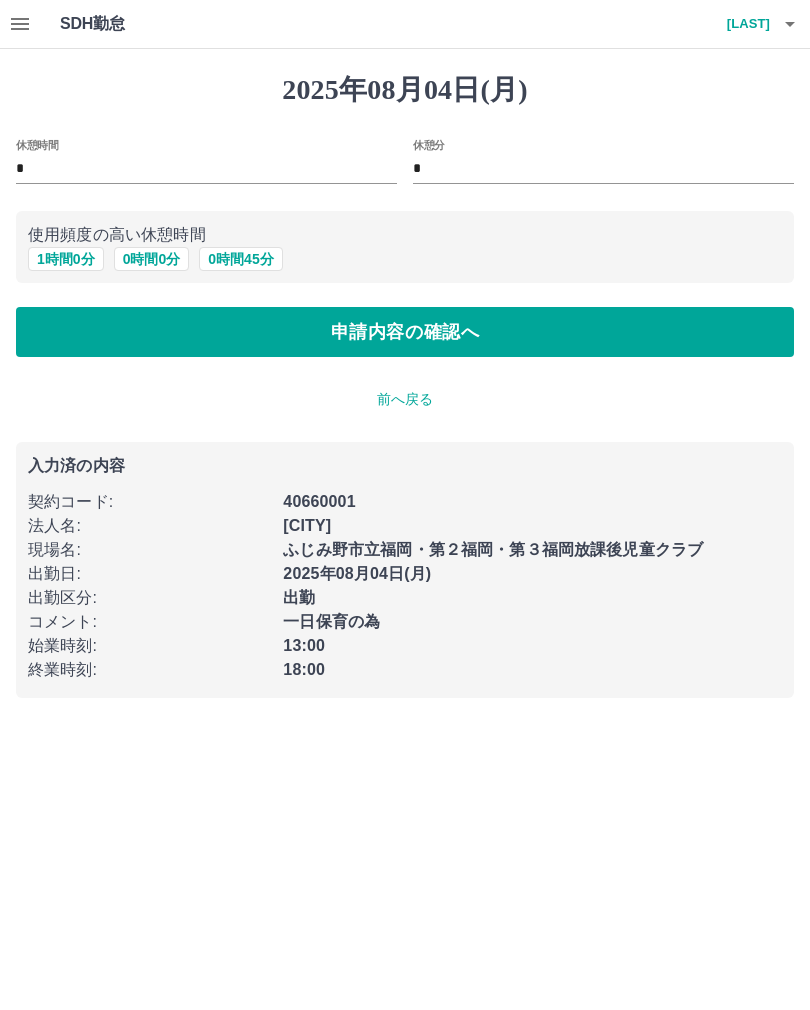 click on "0 時間 0 分" at bounding box center (152, 259) 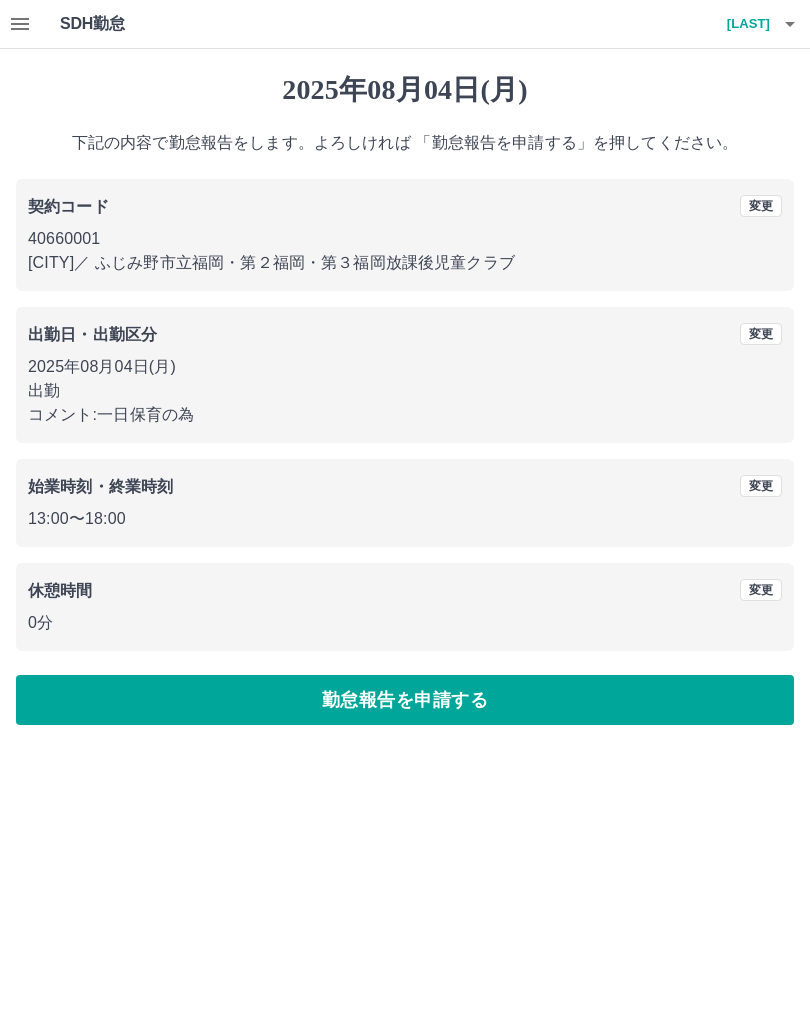 click on "勤怠報告を申請する" at bounding box center [405, 700] 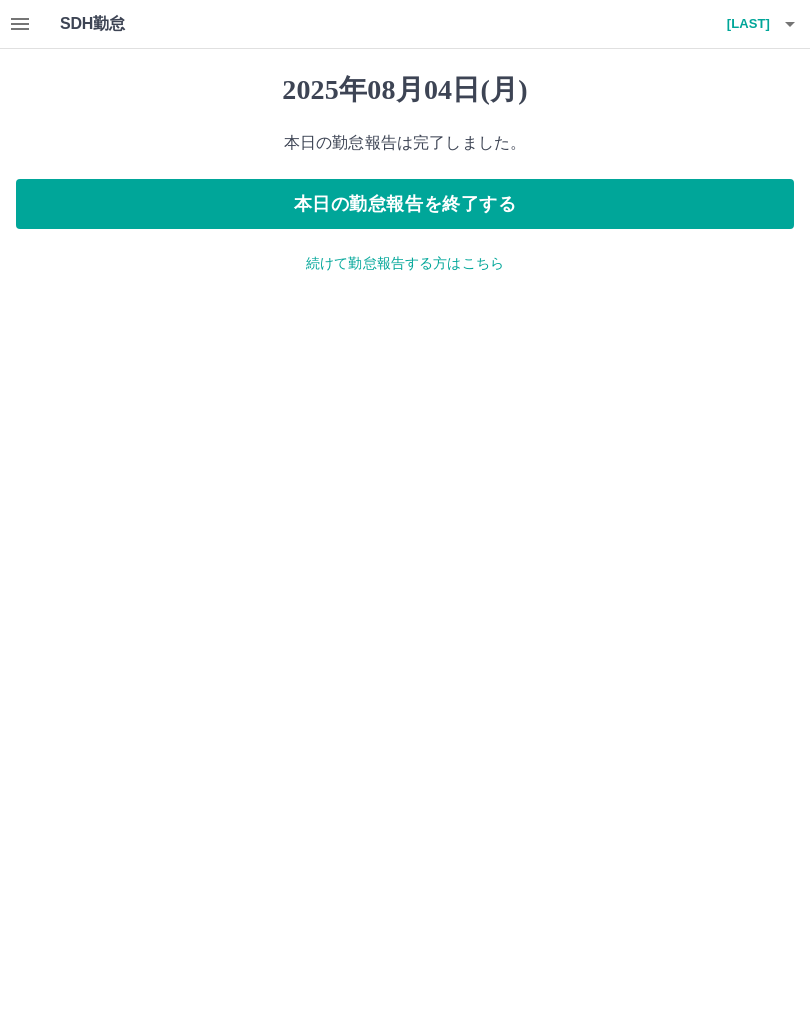 click on "続けて勤怠報告する方はこちら" at bounding box center [405, 263] 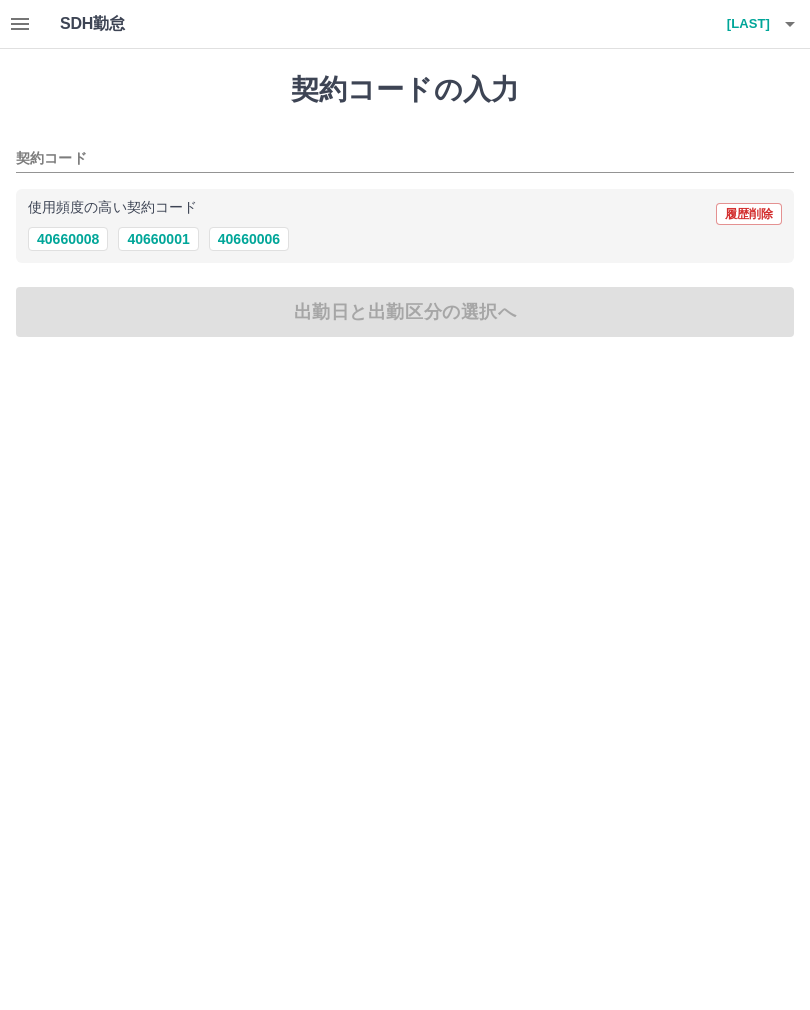 click on "40660001" at bounding box center (158, 239) 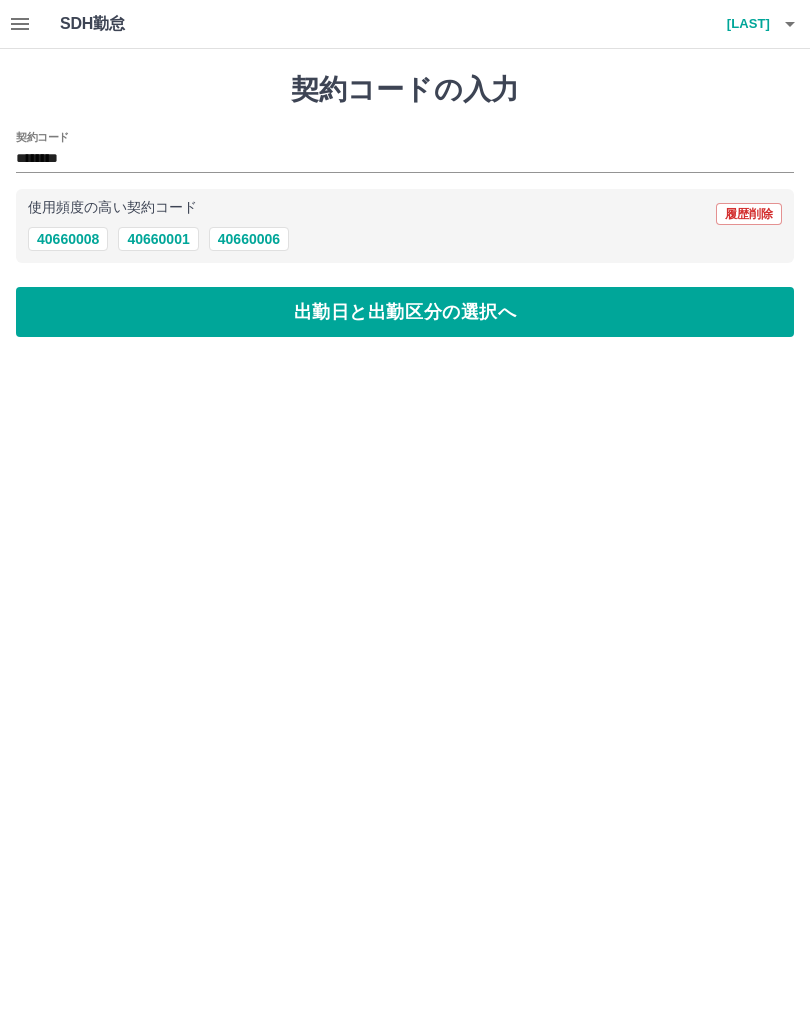 click on "出勤日と出勤区分の選択へ" at bounding box center [405, 312] 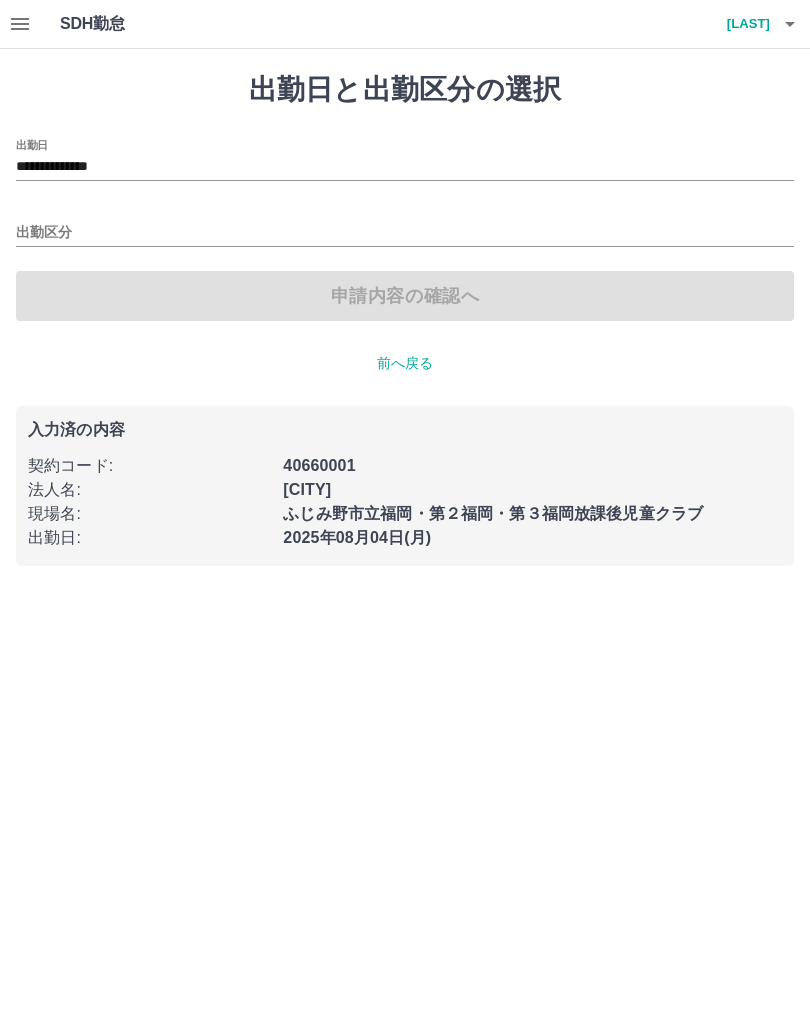 click on "**********" at bounding box center [405, 167] 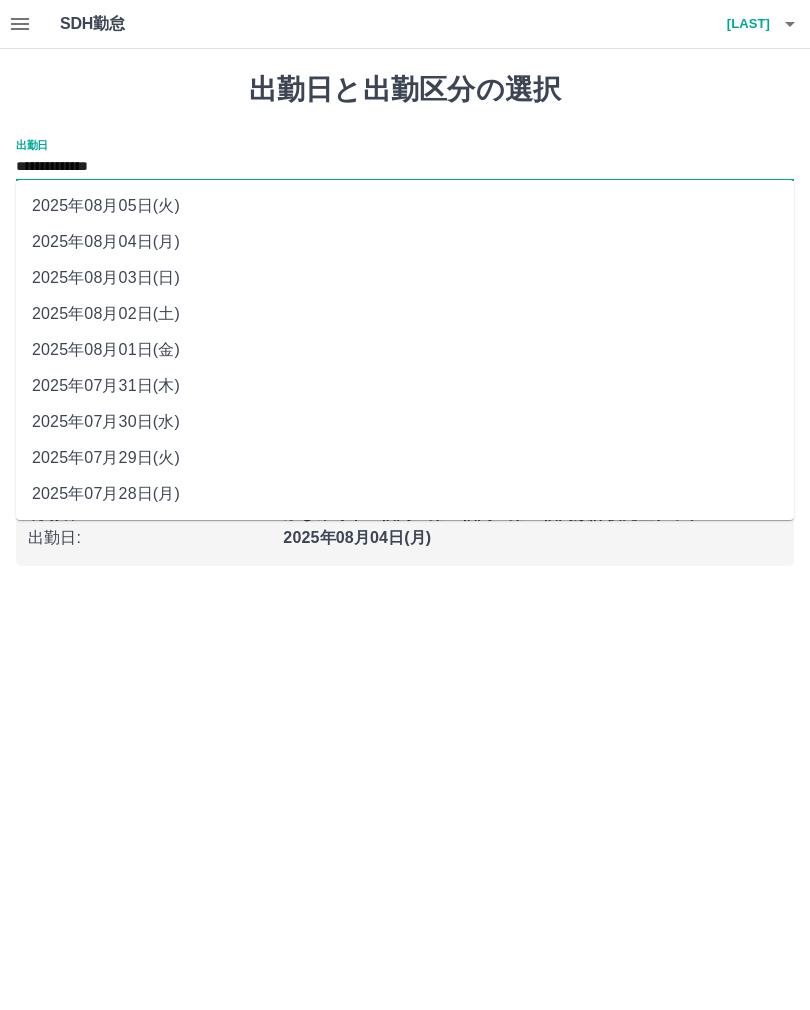 click on "2025年08月03日(日)" at bounding box center (405, 278) 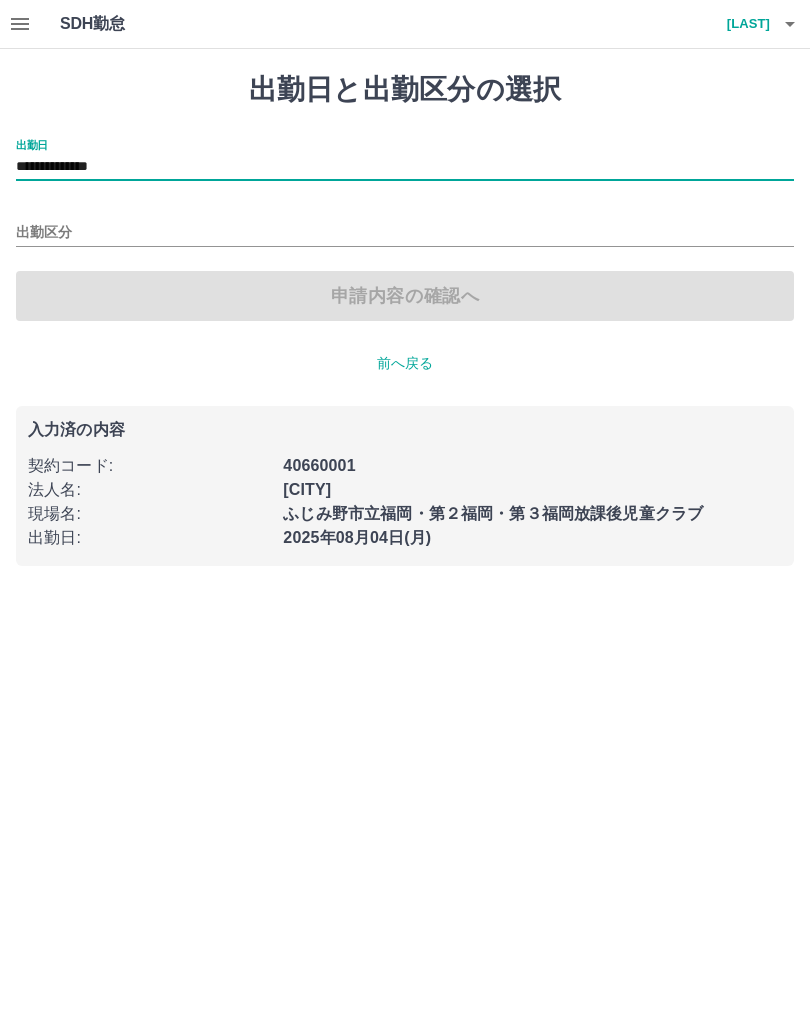 click on "出勤区分" at bounding box center (405, 233) 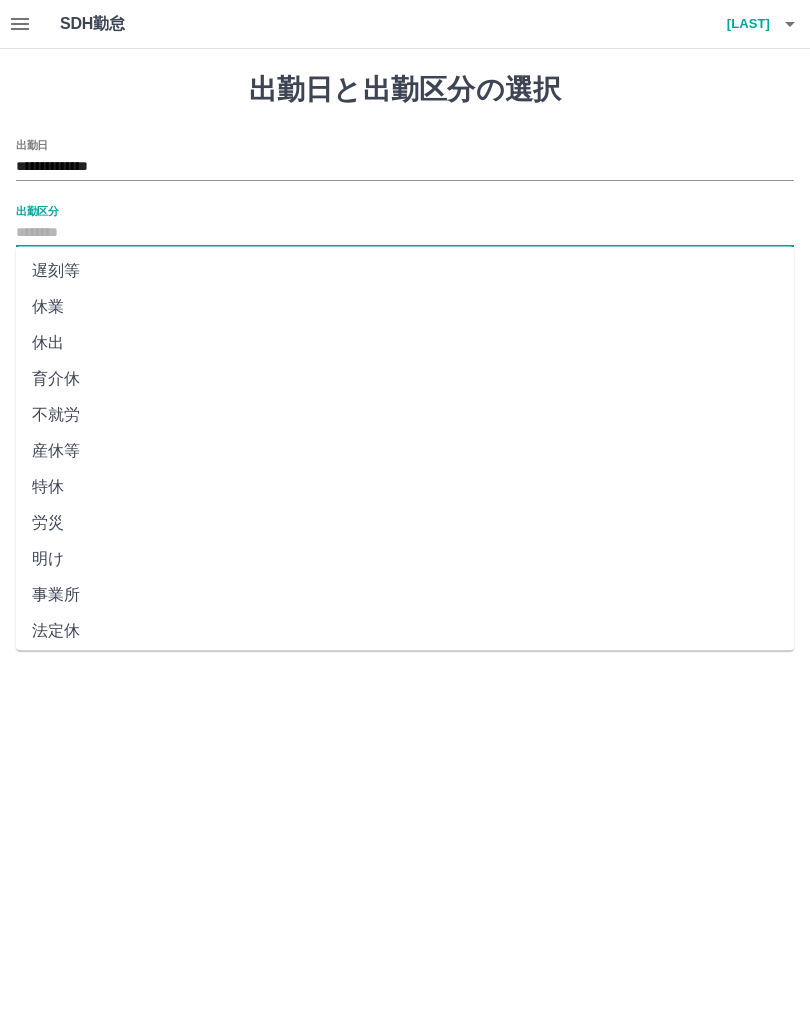 scroll, scrollTop: 226, scrollLeft: 0, axis: vertical 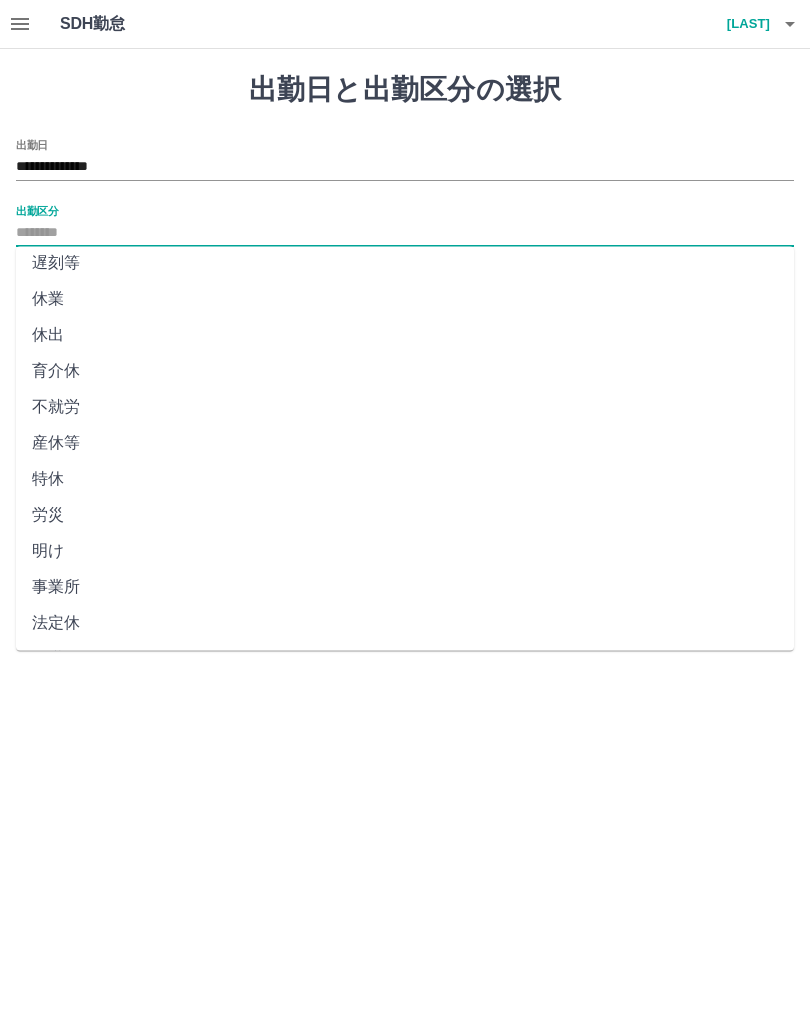 click on "法定休" at bounding box center (405, 623) 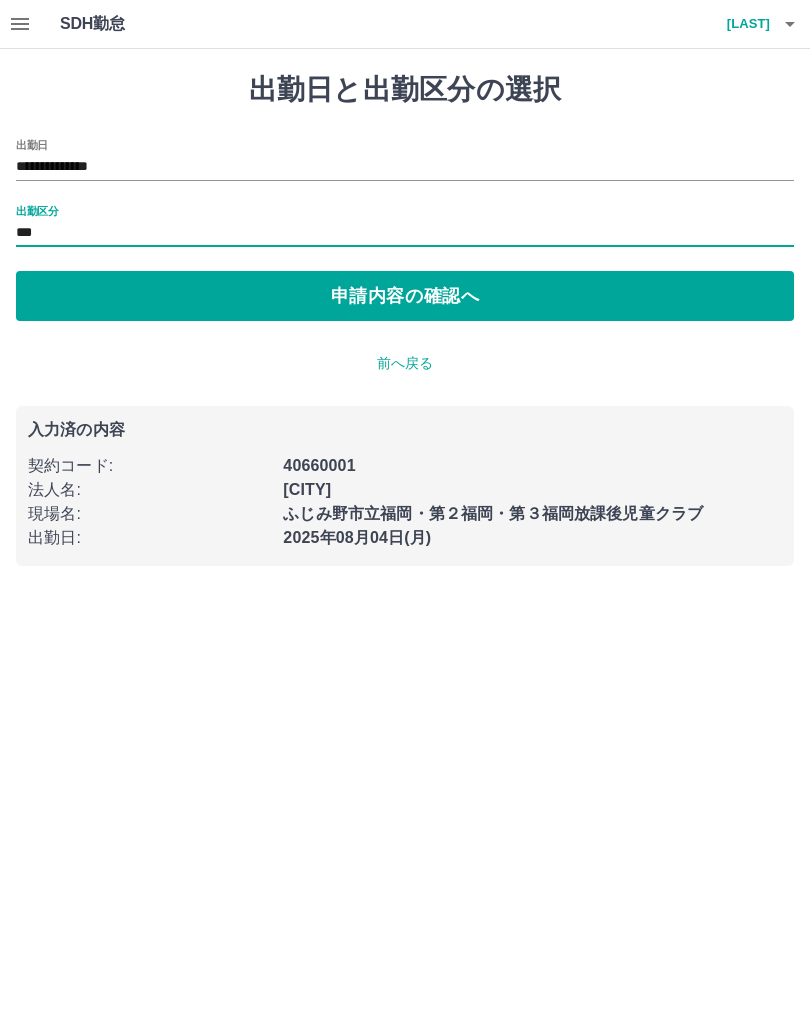 type on "***" 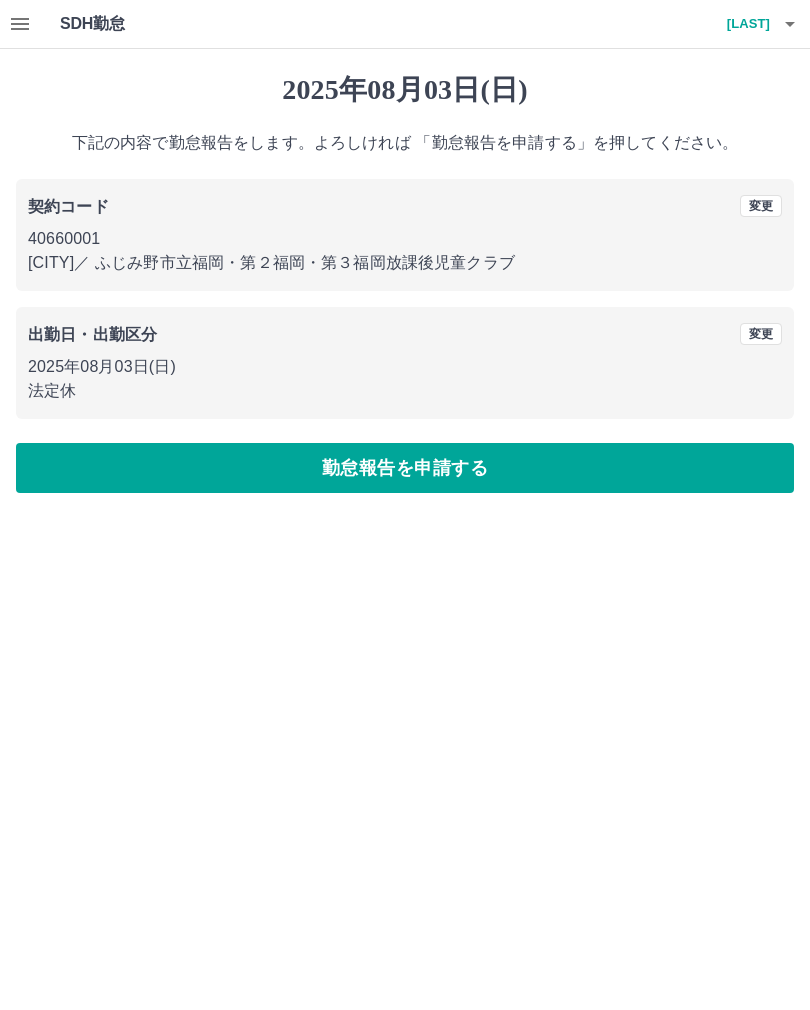 click on "勤怠報告を申請する" at bounding box center [405, 468] 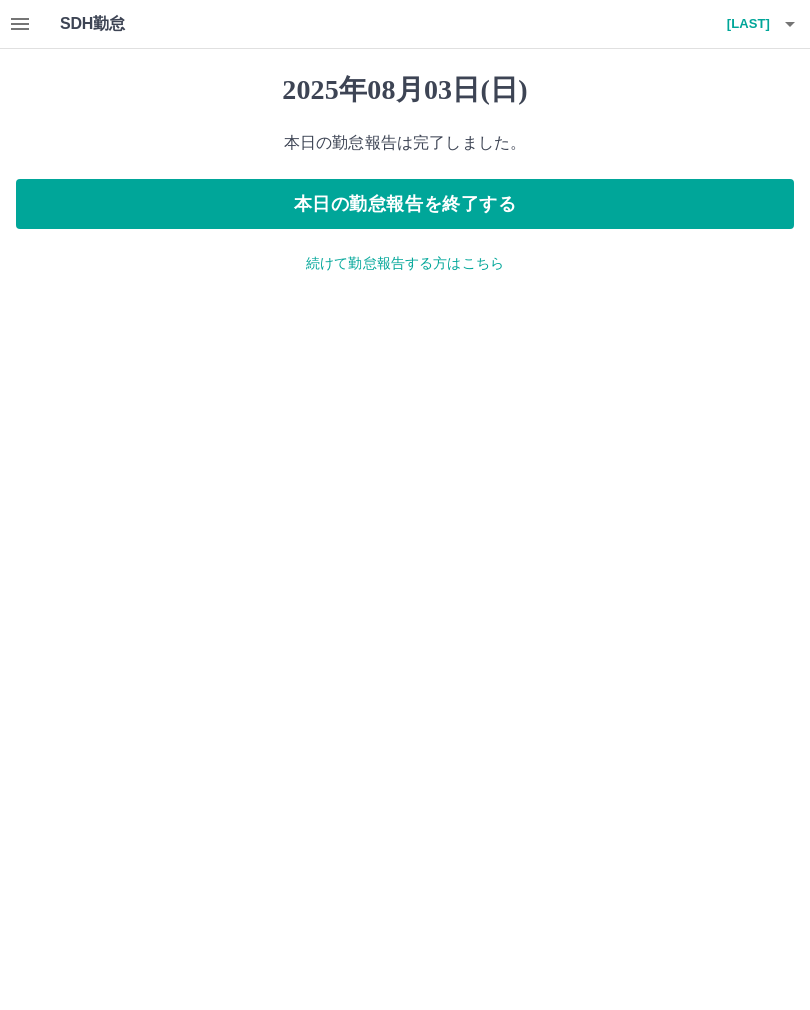 click on "続けて勤怠報告する方はこちら" at bounding box center (405, 263) 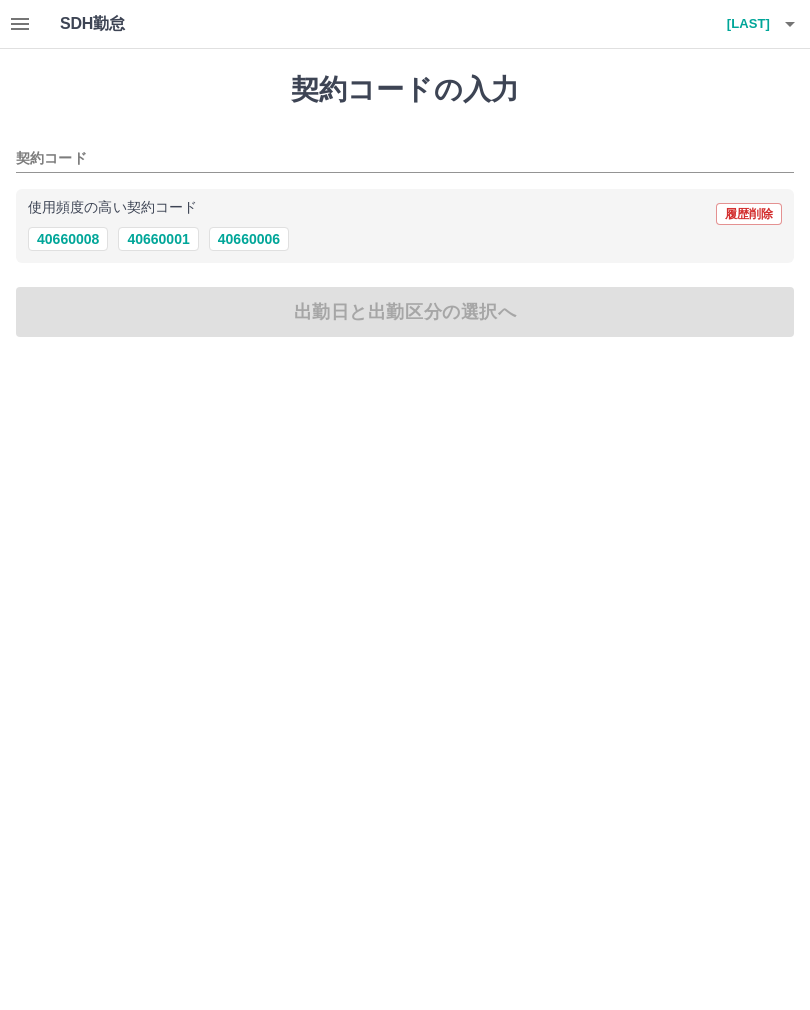 click on "40660001" at bounding box center [158, 239] 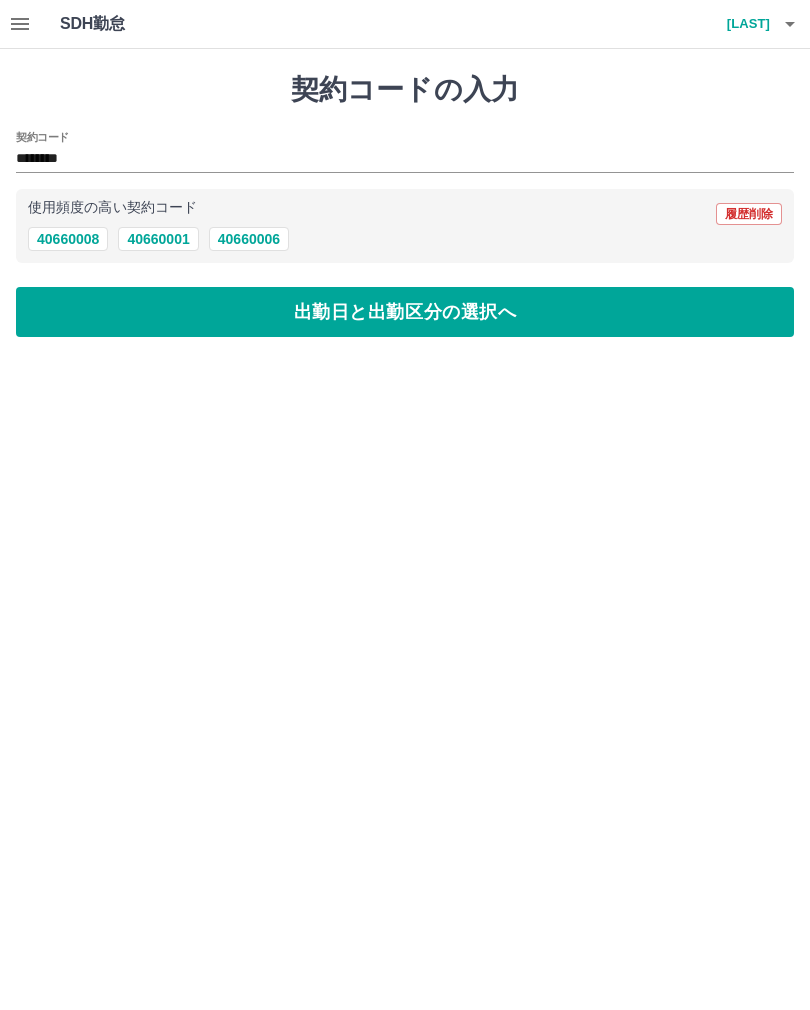 click on "出勤日と出勤区分の選択へ" at bounding box center (405, 312) 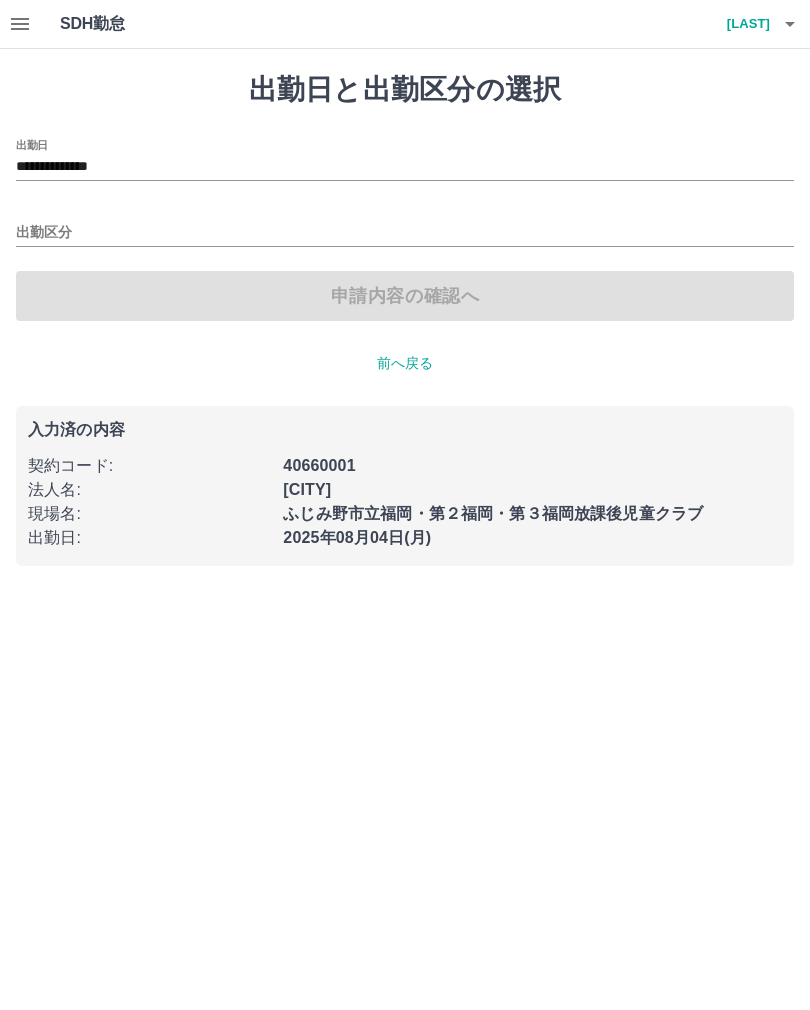click on "**********" at bounding box center [405, 167] 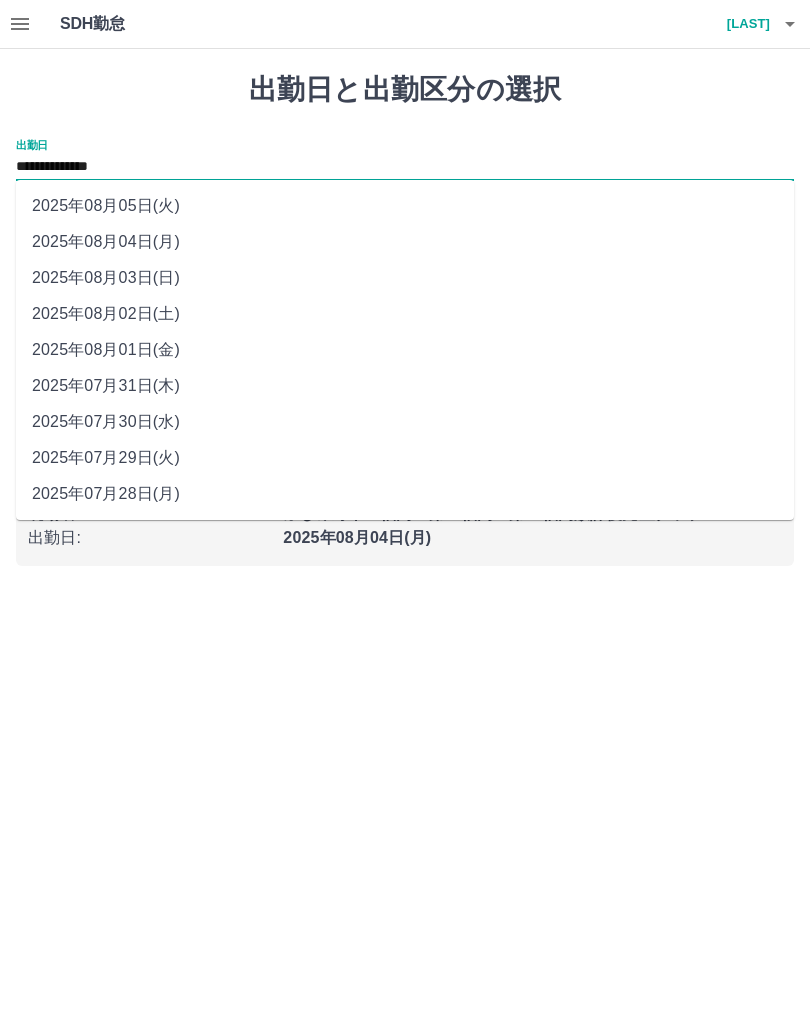 click on "2025年08月02日(土)" at bounding box center [405, 314] 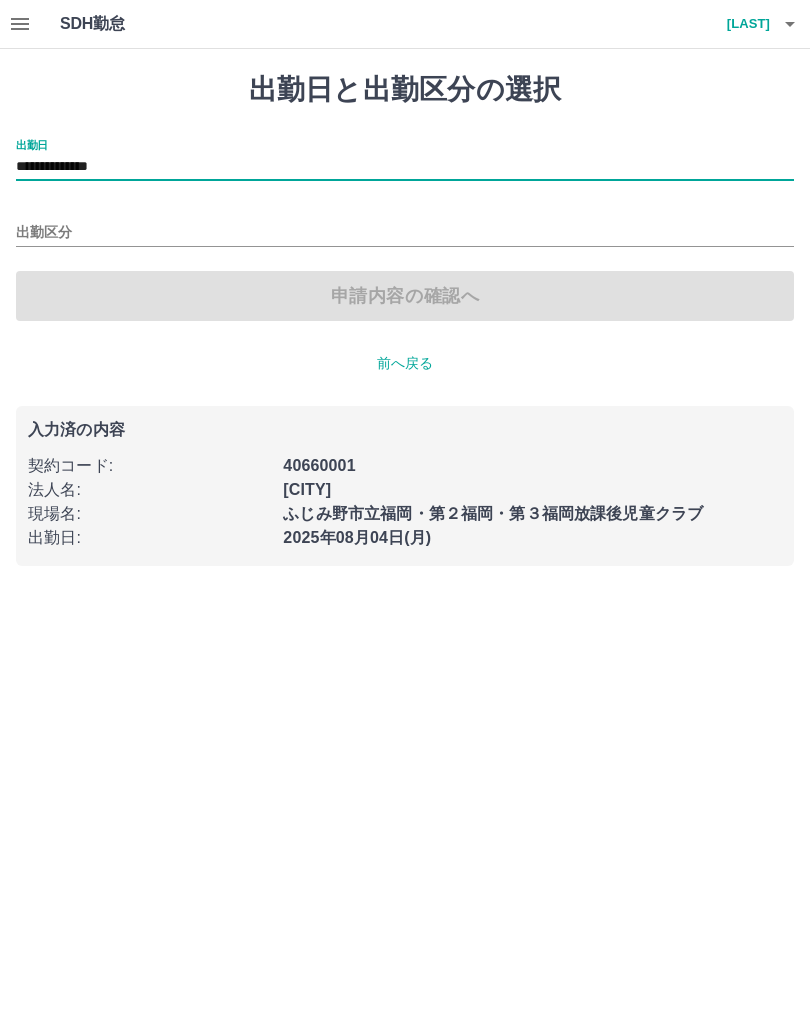 click on "出勤区分" at bounding box center [405, 233] 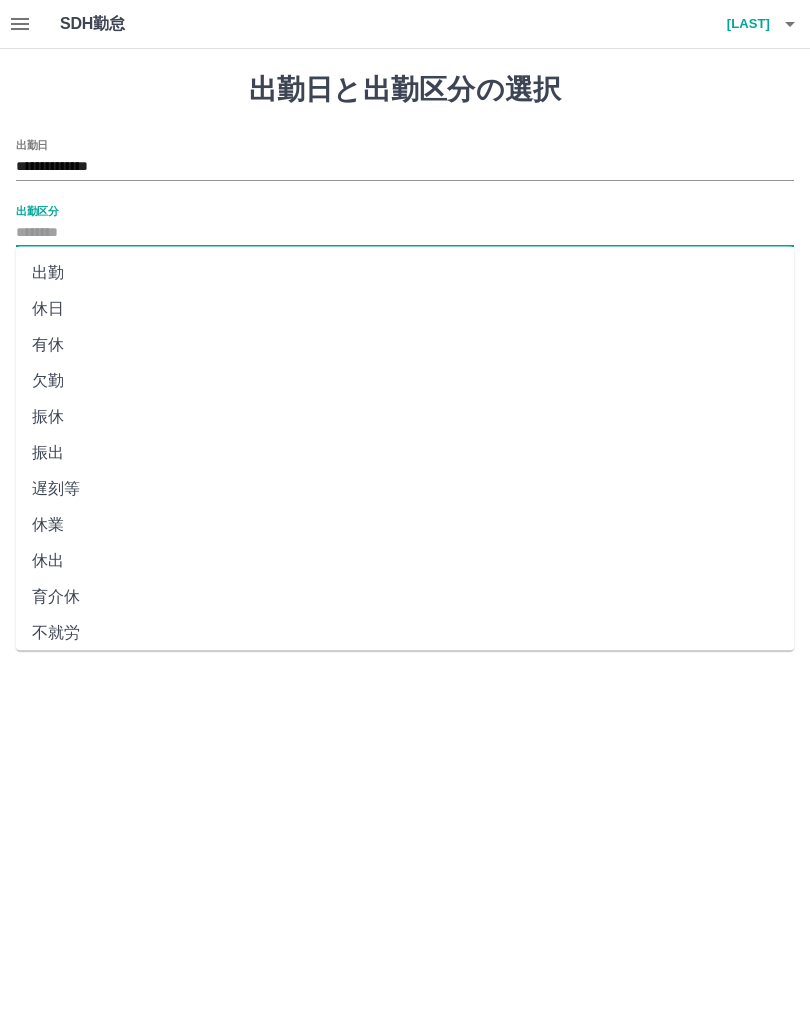 click on "休日" at bounding box center [405, 309] 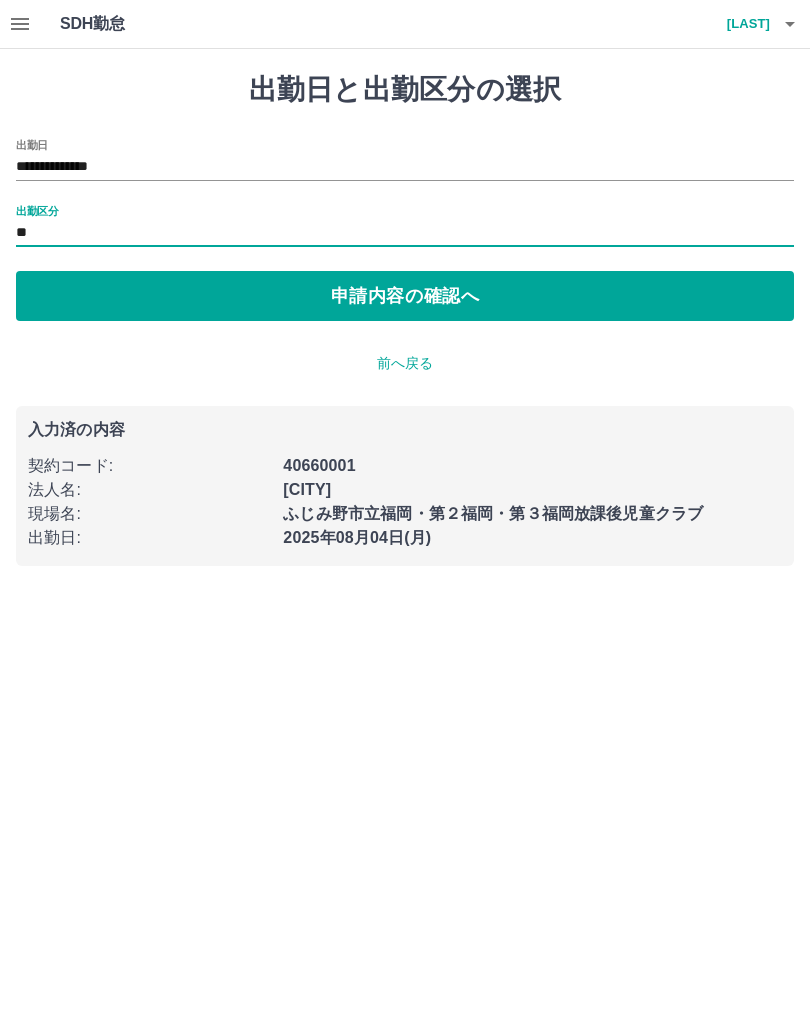 type on "**" 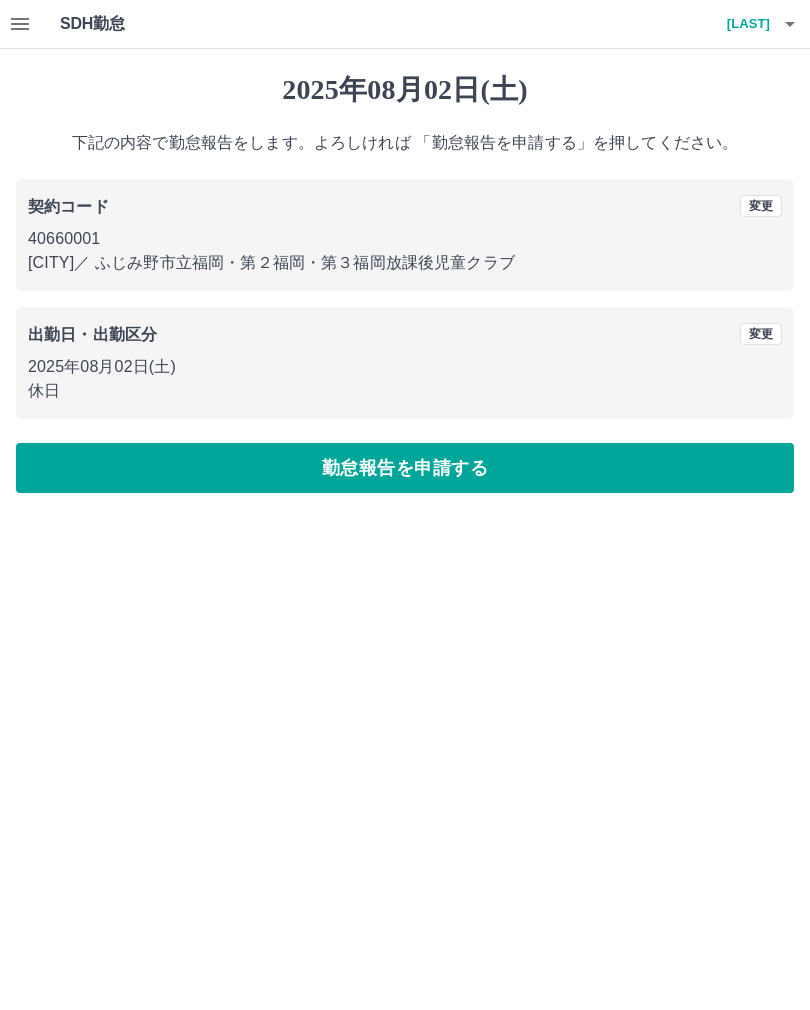 click on "勤怠報告を申請する" at bounding box center [405, 468] 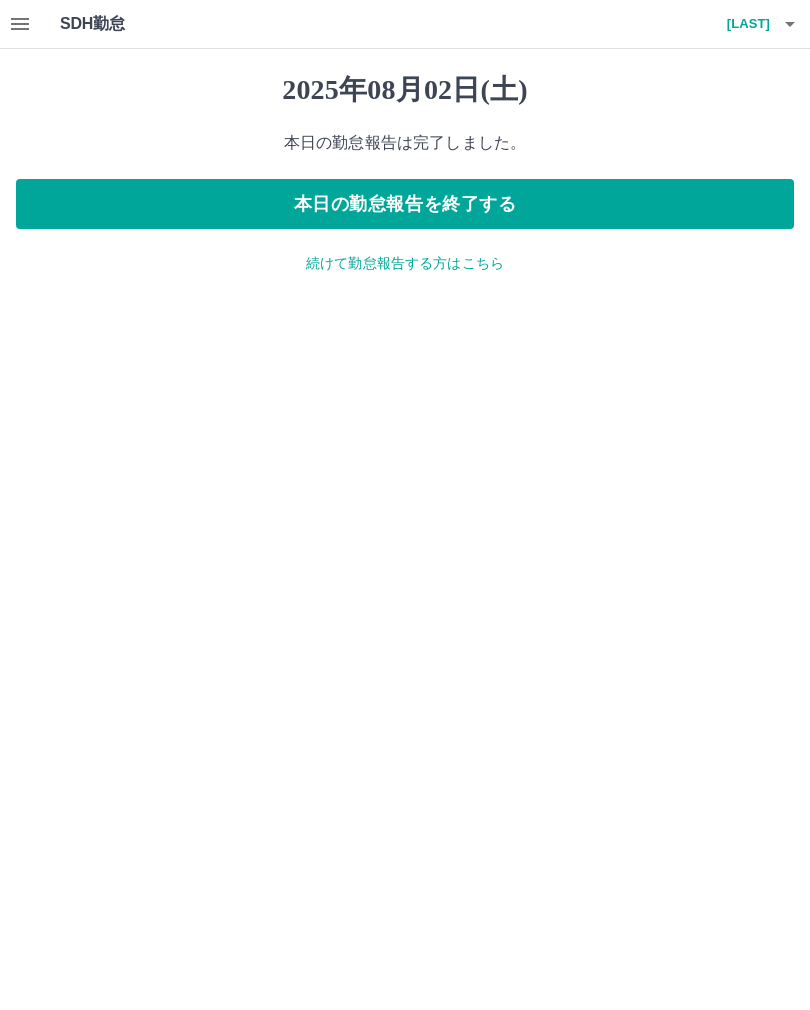click on "本日の勤怠報告を終了する" at bounding box center [405, 204] 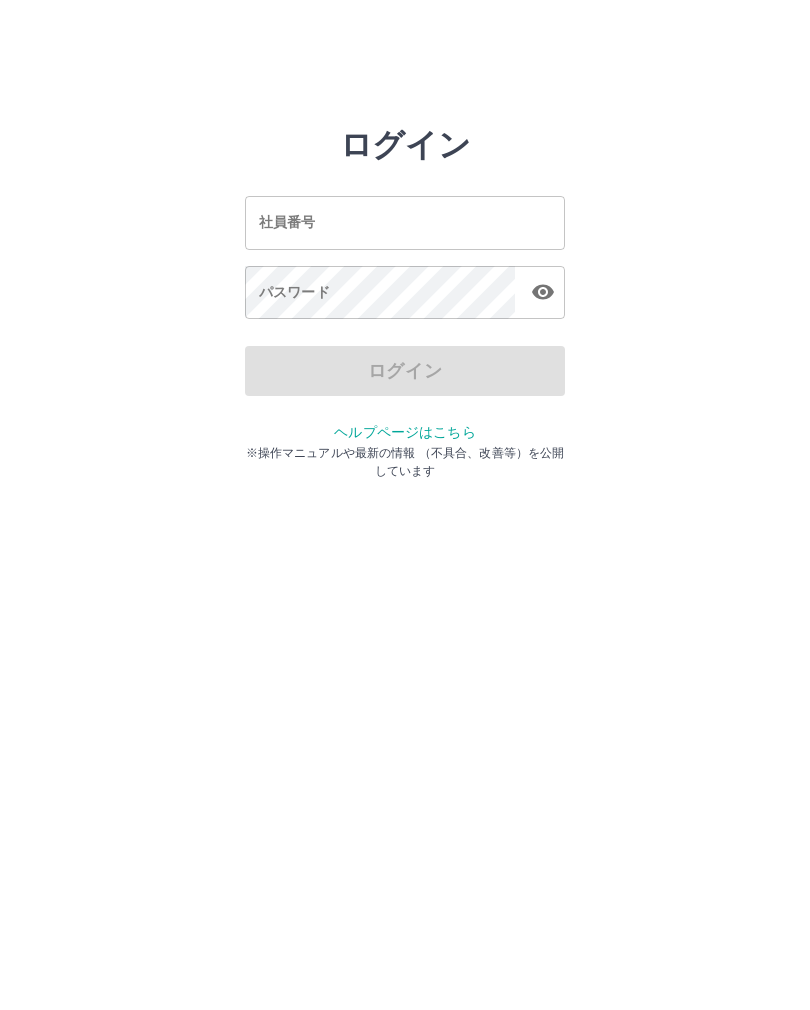 scroll, scrollTop: 0, scrollLeft: 0, axis: both 